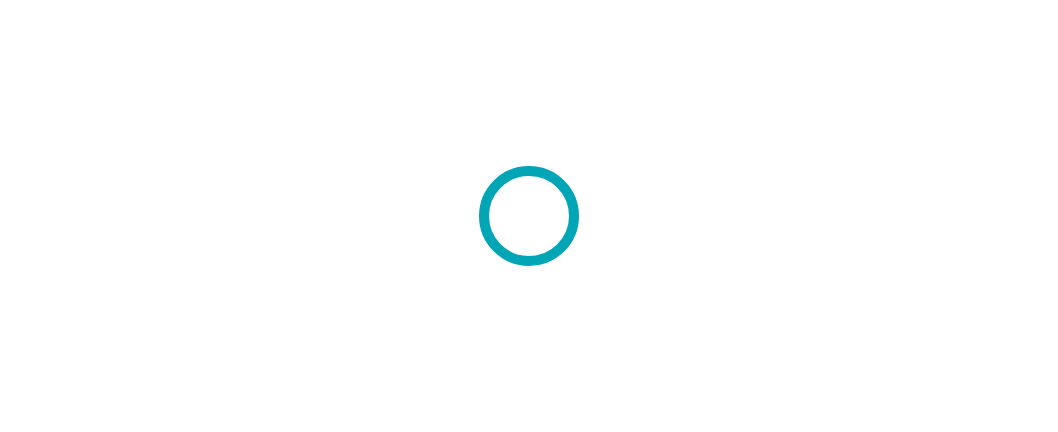 scroll, scrollTop: 0, scrollLeft: 0, axis: both 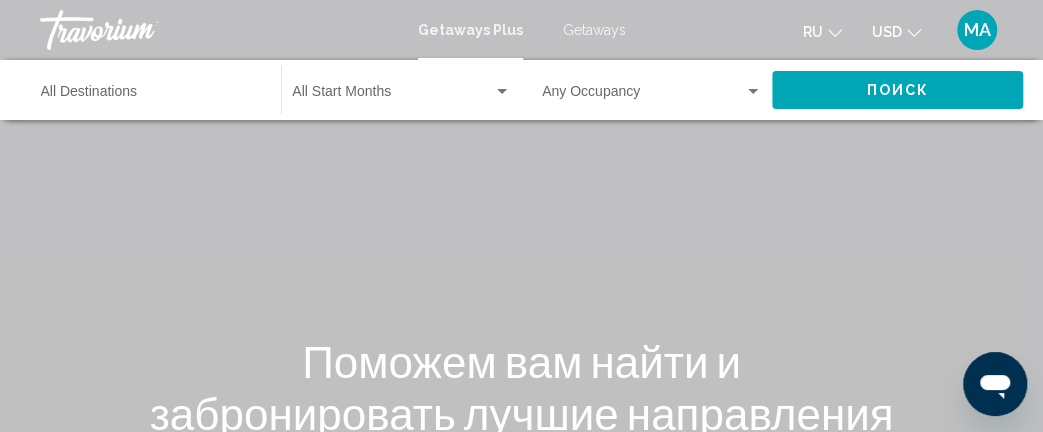click on "Destination All Destinations" at bounding box center [151, 96] 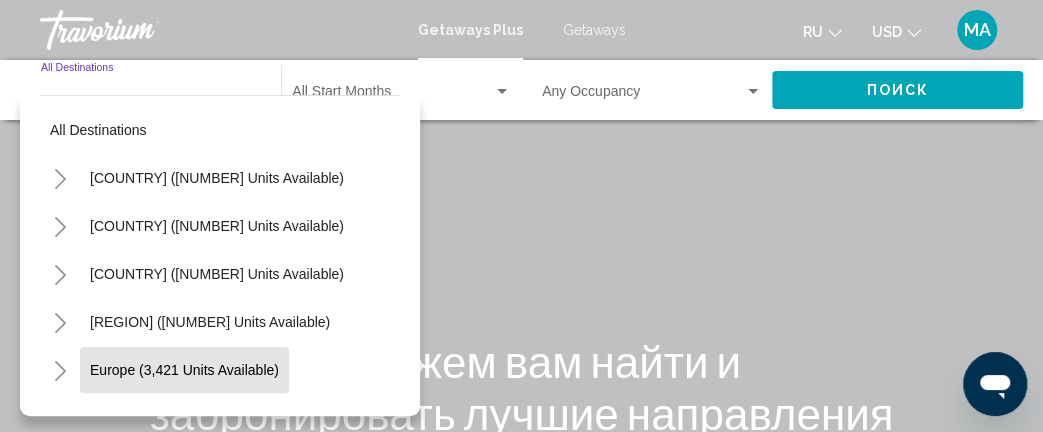 click on "Europe (3,421 units available)" at bounding box center [217, 418] 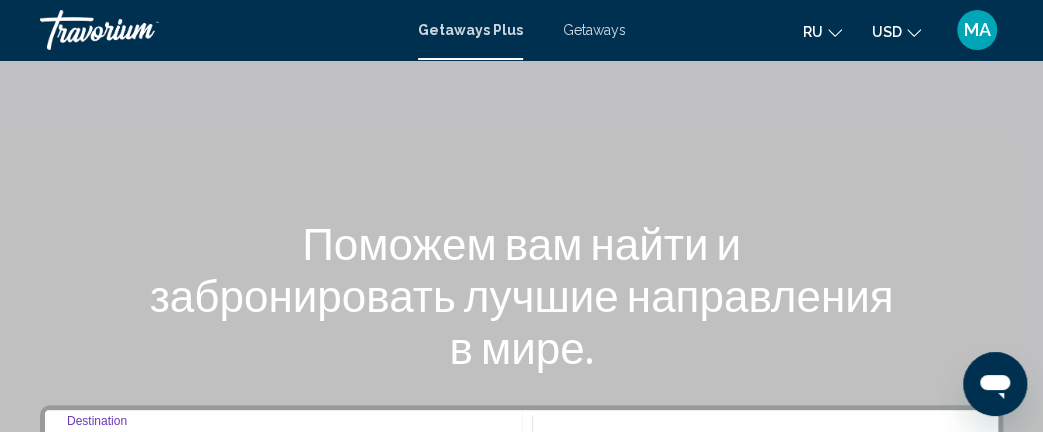 scroll, scrollTop: 120, scrollLeft: 0, axis: vertical 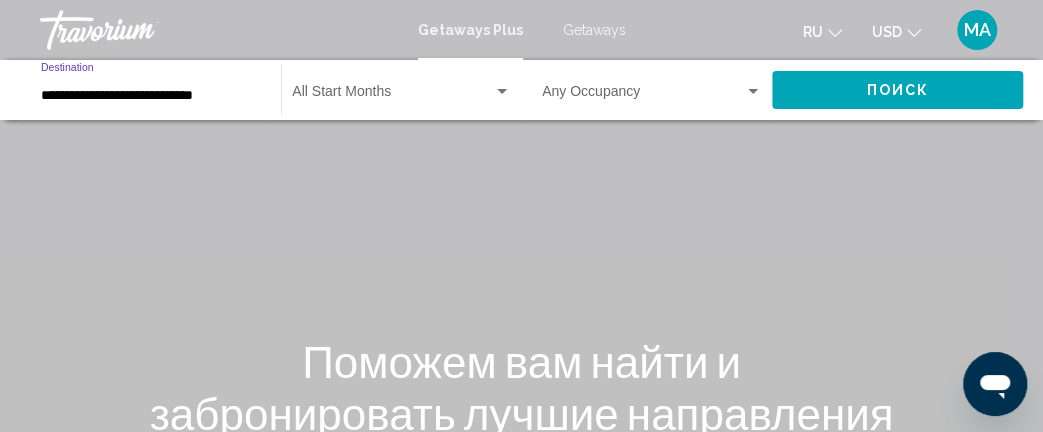 click at bounding box center [502, 92] 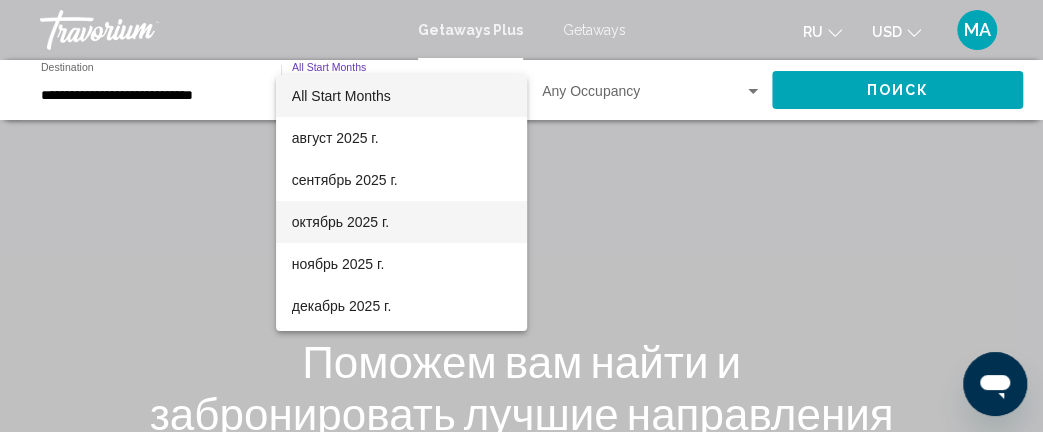 click on "октябрь 2025 г." at bounding box center [401, 222] 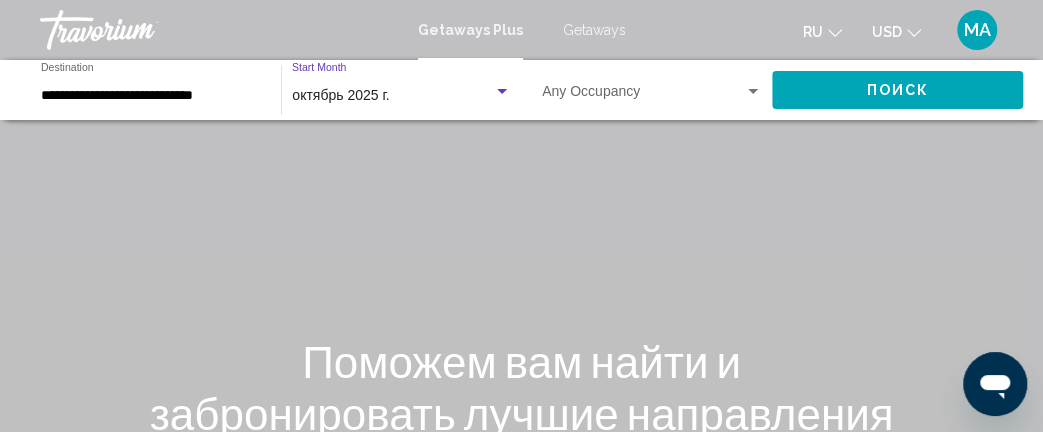 click at bounding box center (753, 91) 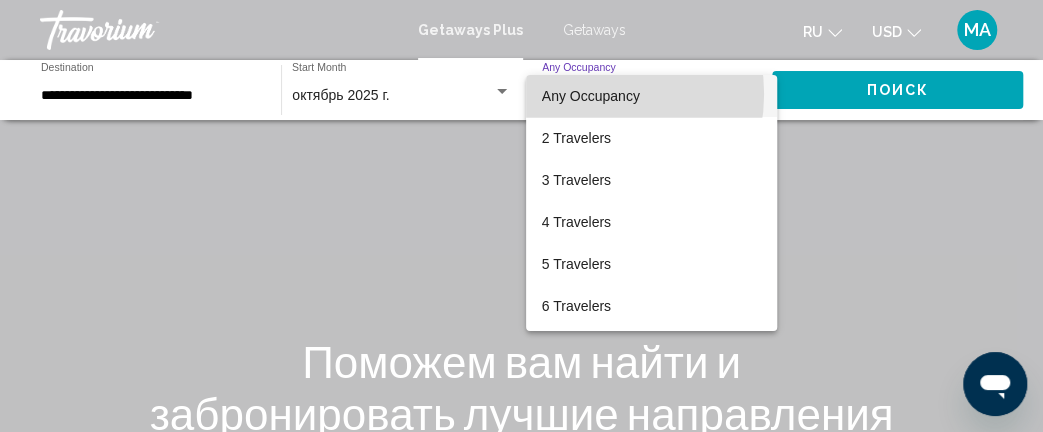 click on "Any Occupancy" at bounding box center [591, 96] 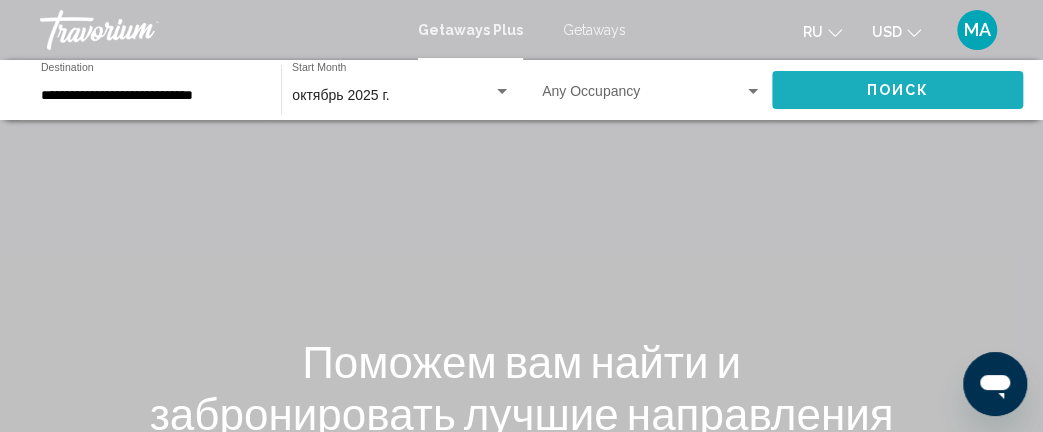 click on "Поиск" at bounding box center [897, 91] 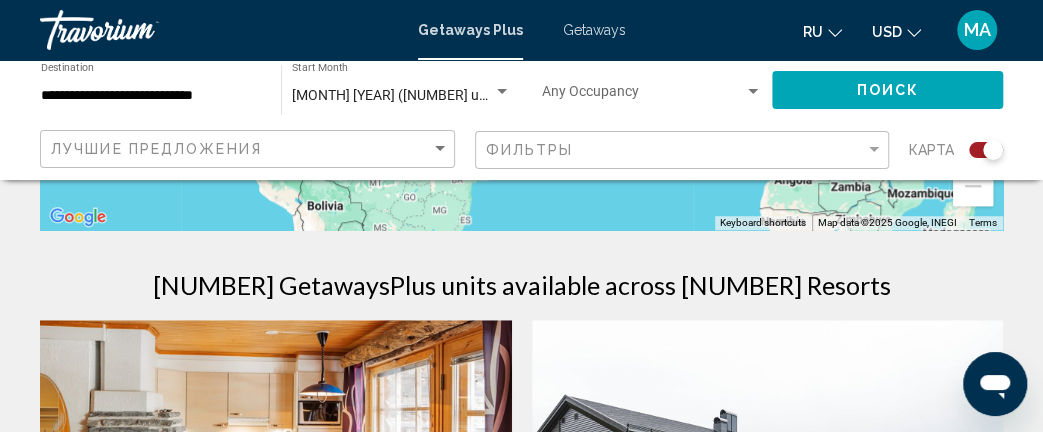 scroll, scrollTop: 560, scrollLeft: 0, axis: vertical 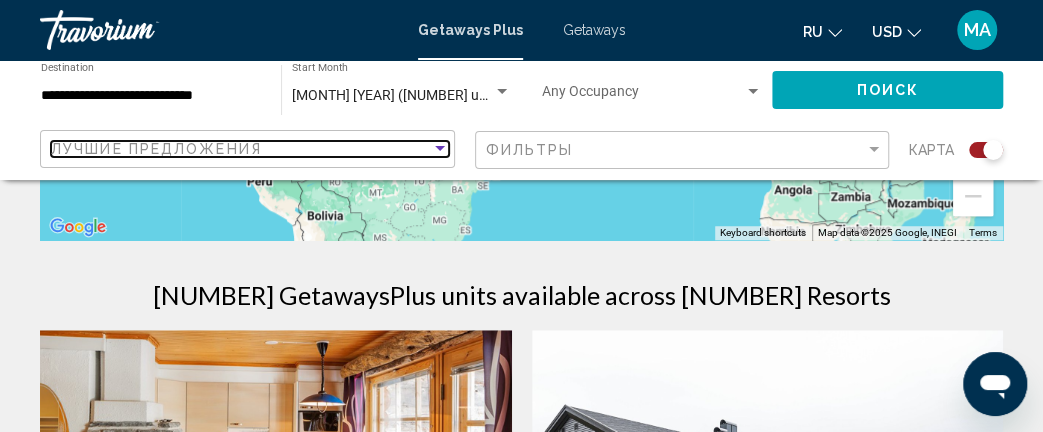 click at bounding box center [440, 148] 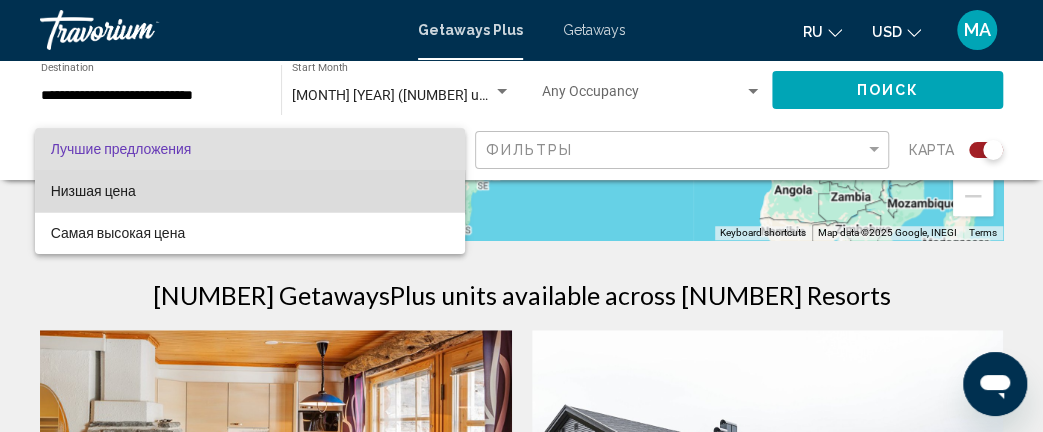 click on "Низшая цена" at bounding box center (93, 191) 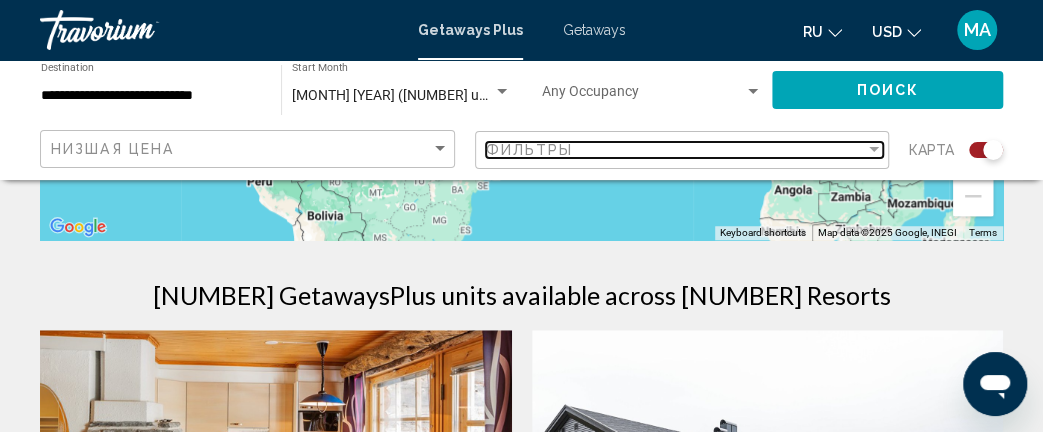 click at bounding box center [874, 149] 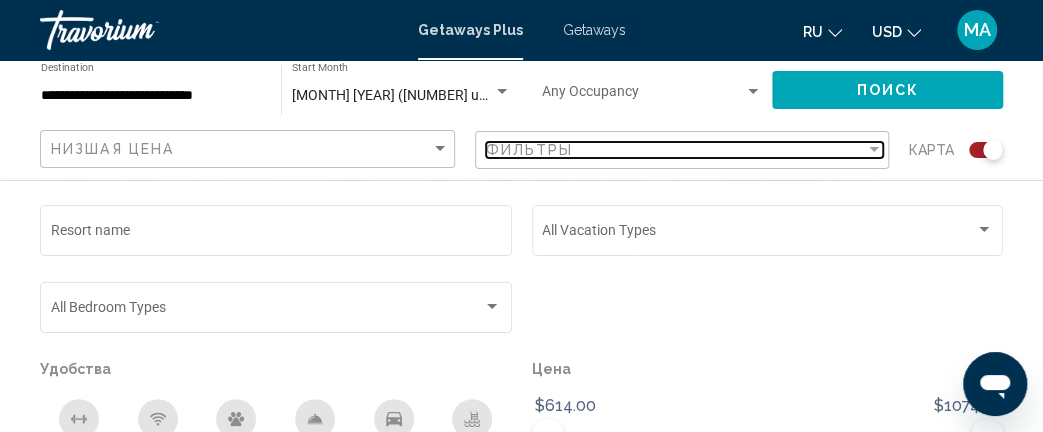 scroll, scrollTop: 1236, scrollLeft: 0, axis: vertical 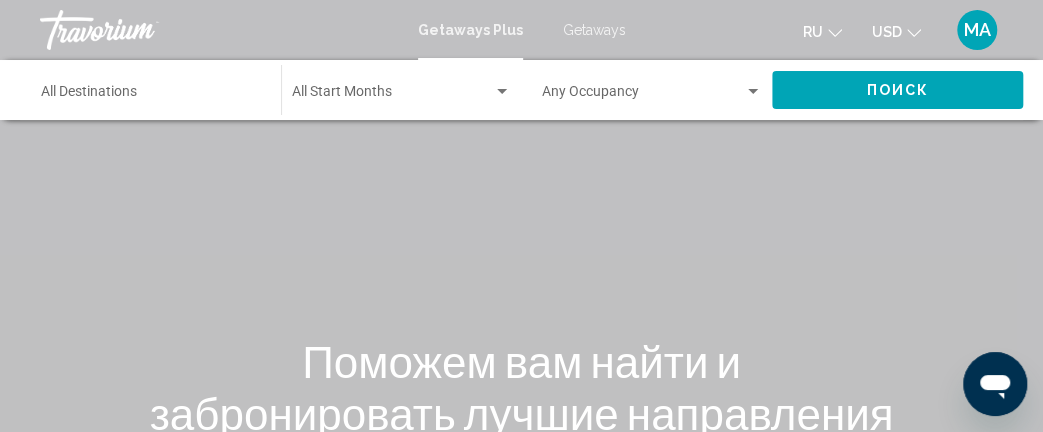 click on "ru" 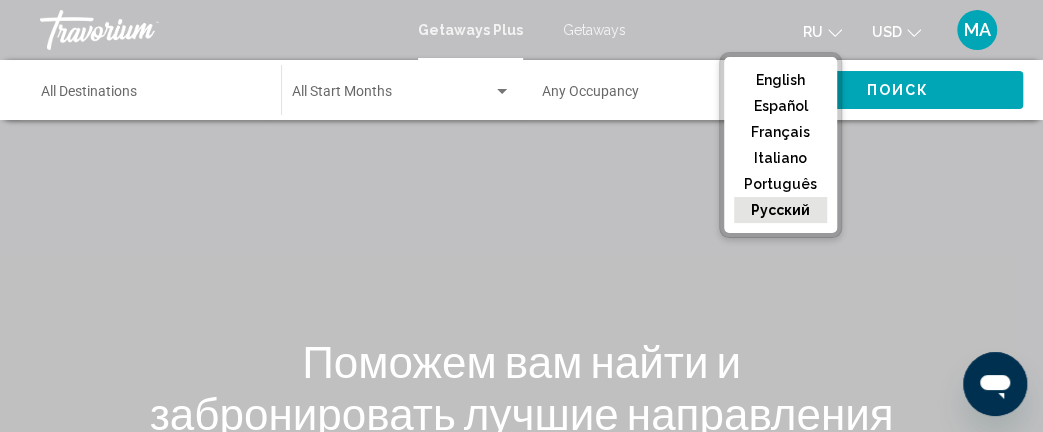 click on "русский" 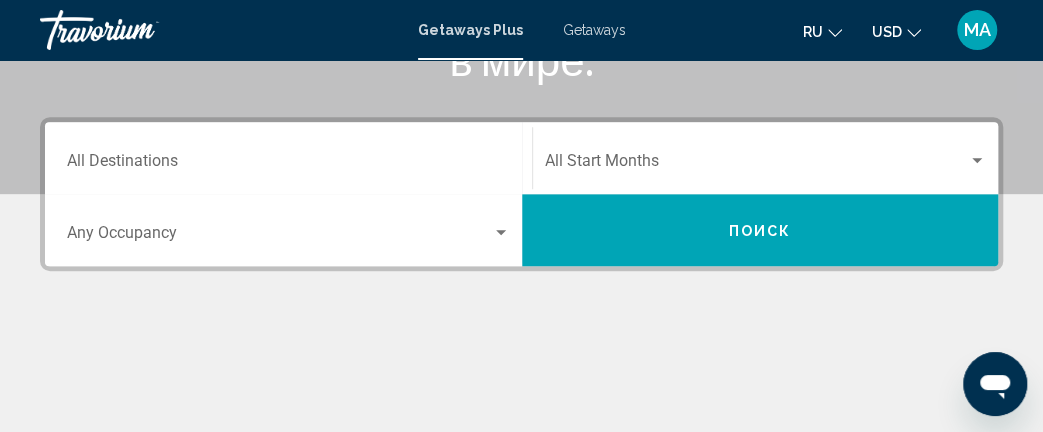scroll, scrollTop: 440, scrollLeft: 0, axis: vertical 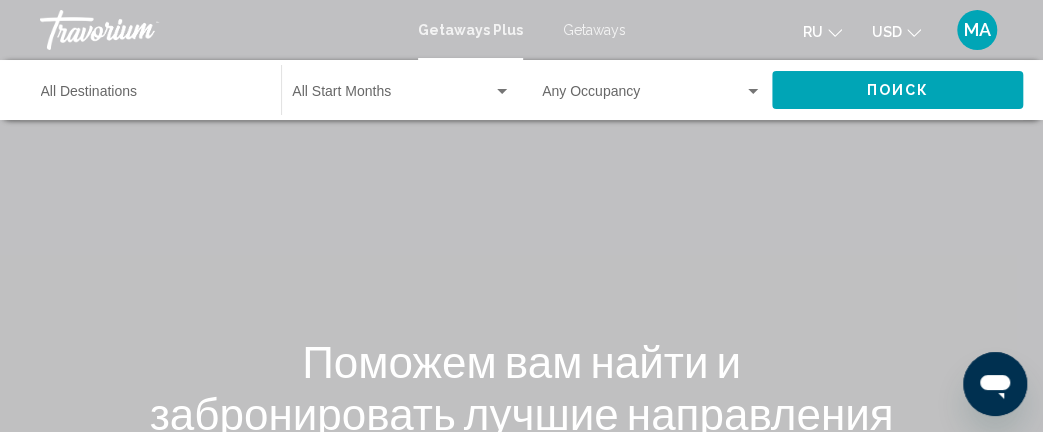 click at bounding box center (753, 91) 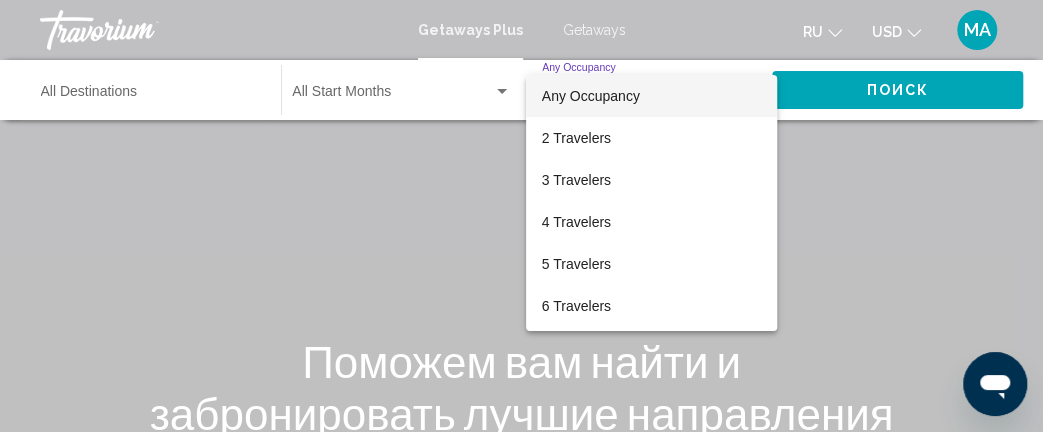 click at bounding box center [521, 216] 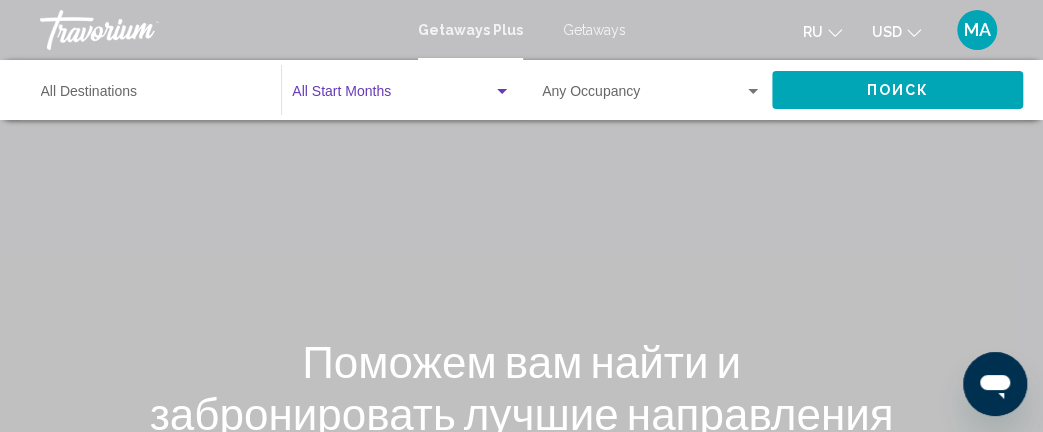 click at bounding box center (502, 91) 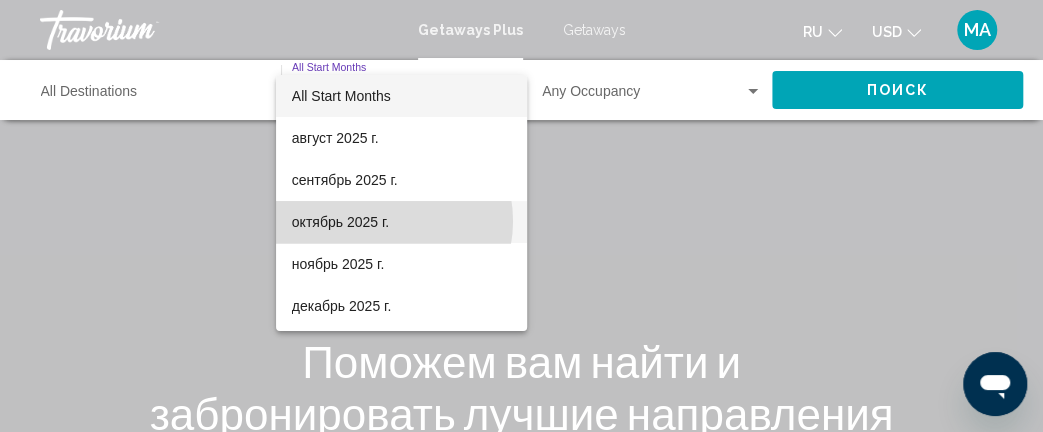 click on "октябрь 2025 г." at bounding box center (401, 222) 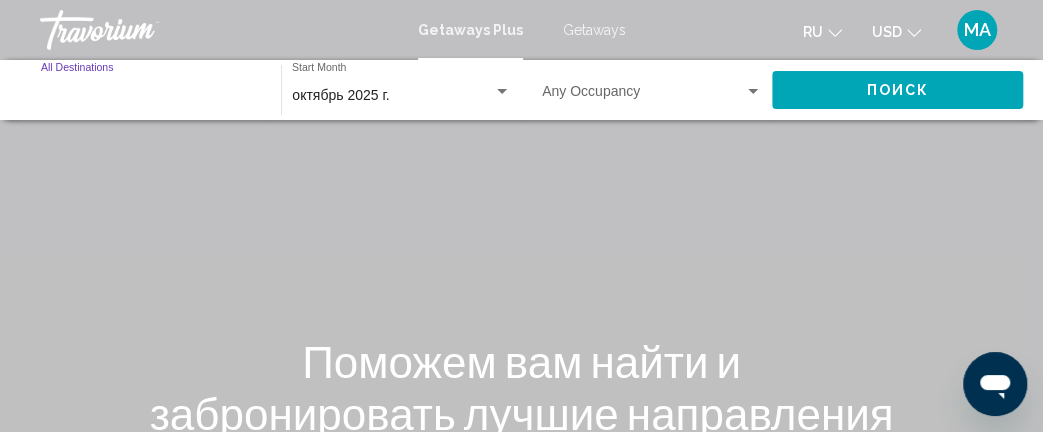 click on "Destination All Destinations" at bounding box center [151, 96] 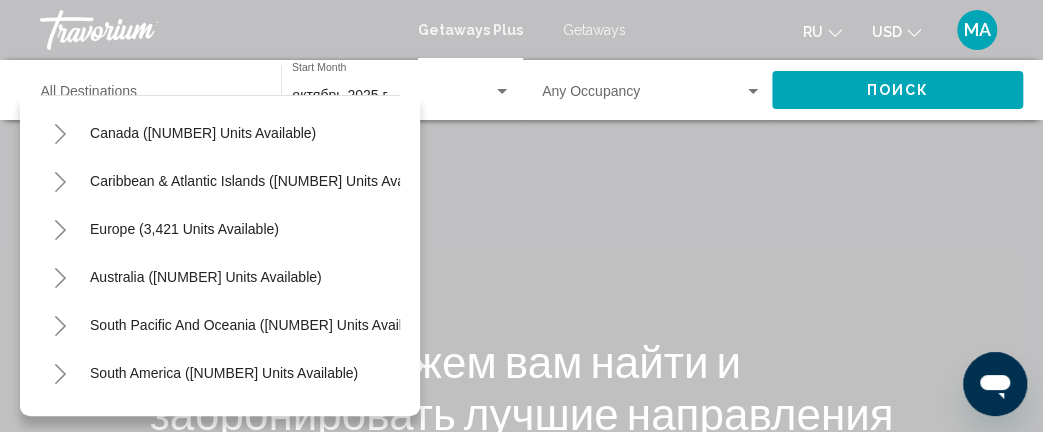scroll, scrollTop: 139, scrollLeft: 0, axis: vertical 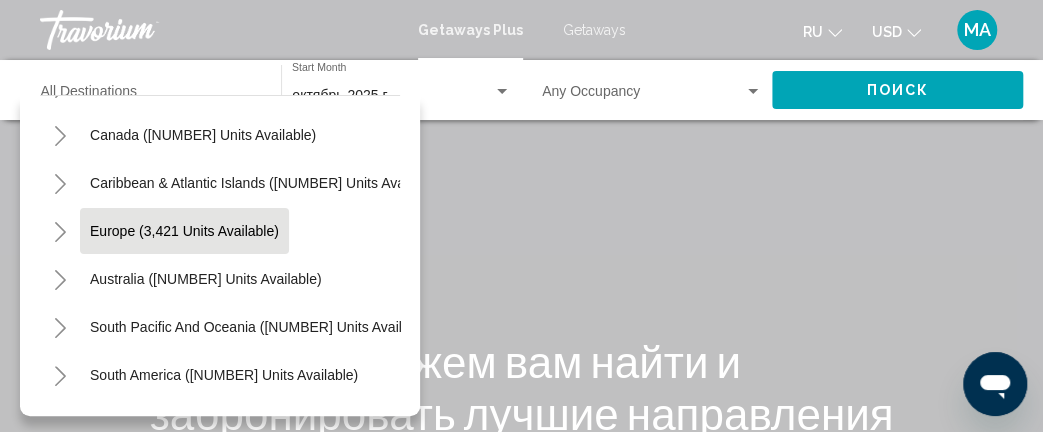click on "Europe (3,421 units available)" at bounding box center (206, 279) 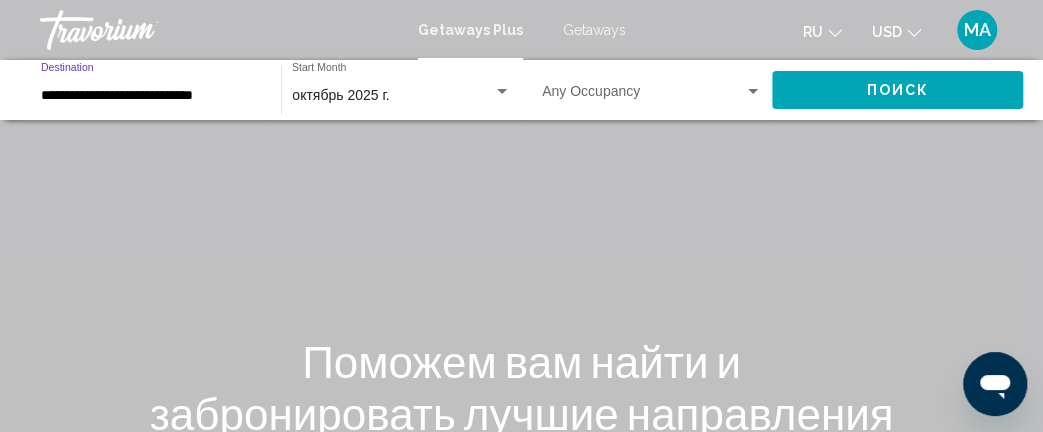 click on "Поиск" at bounding box center [897, 91] 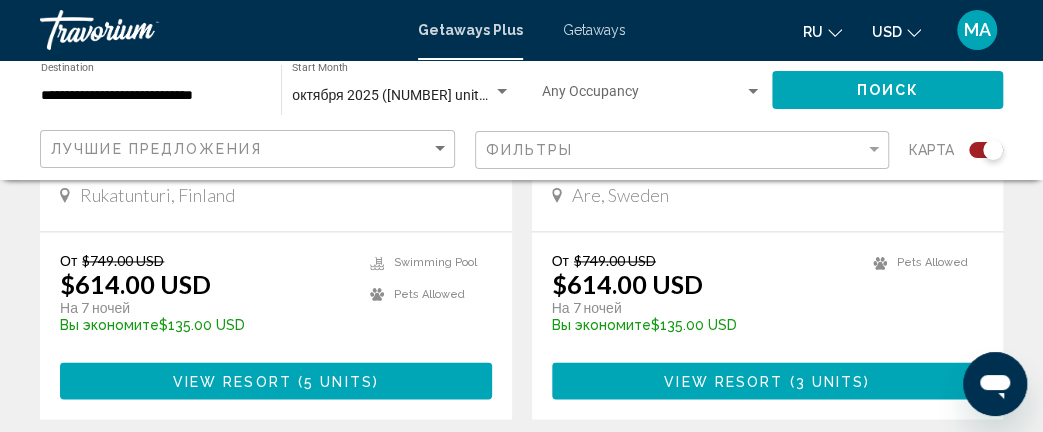 scroll, scrollTop: 1120, scrollLeft: 0, axis: vertical 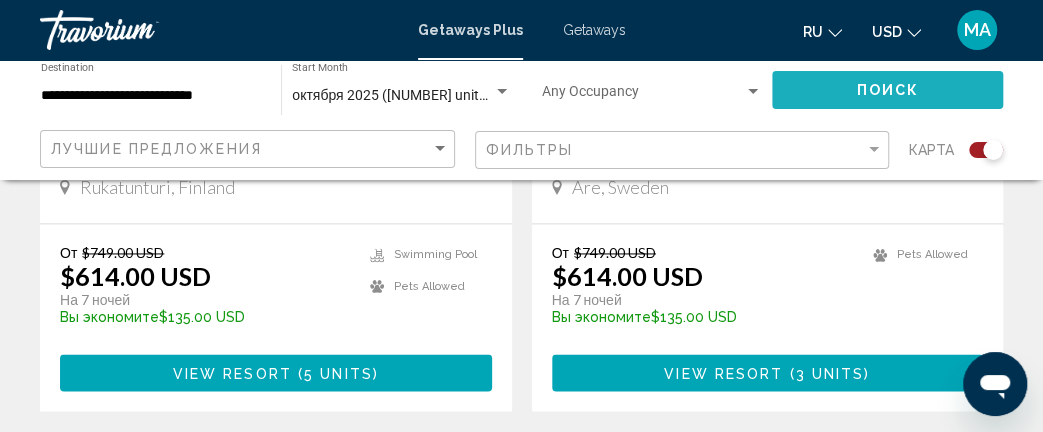 click on "Поиск" 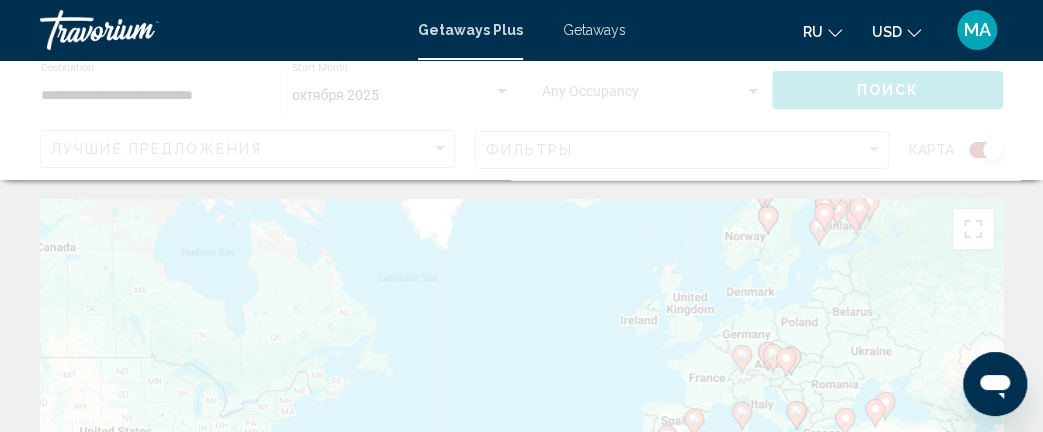 scroll, scrollTop: 0, scrollLeft: 0, axis: both 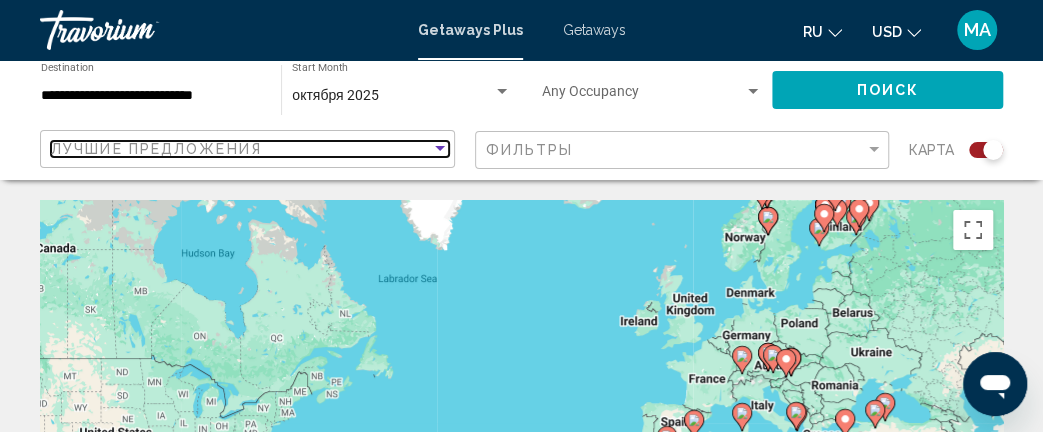 click at bounding box center (440, 148) 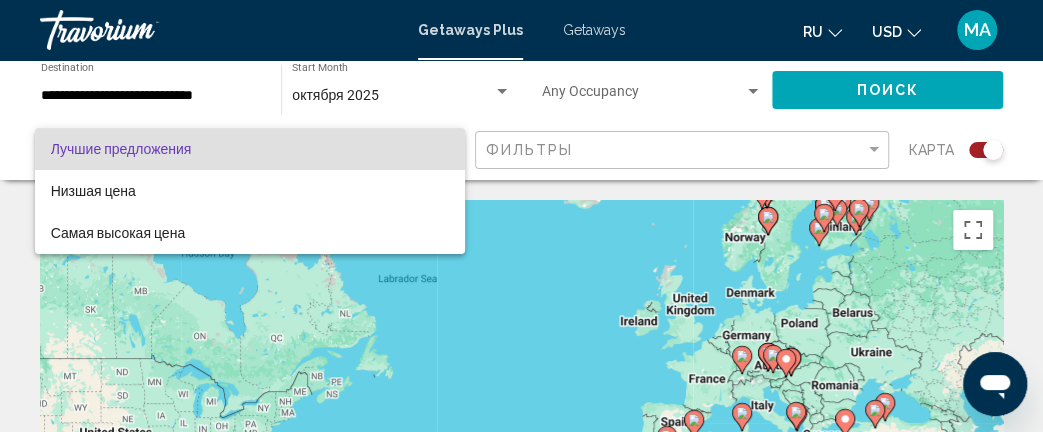 click at bounding box center (521, 216) 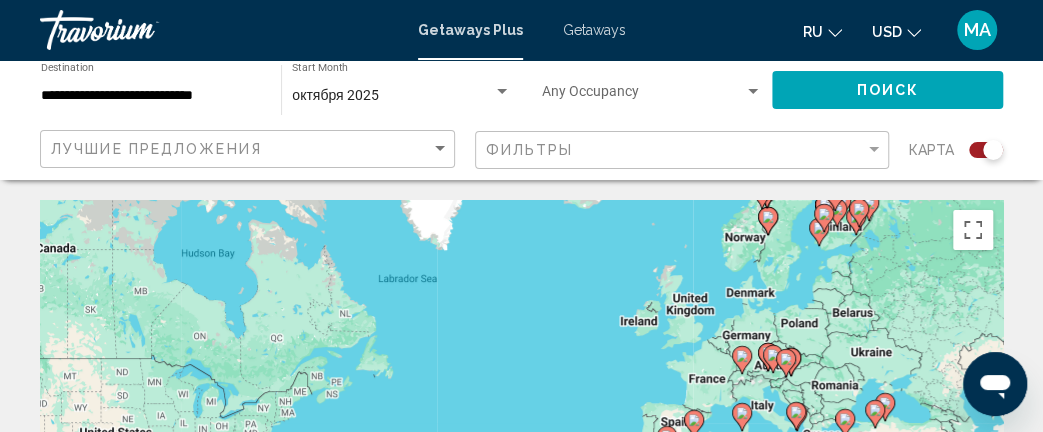 click on "Getaways" at bounding box center (594, 30) 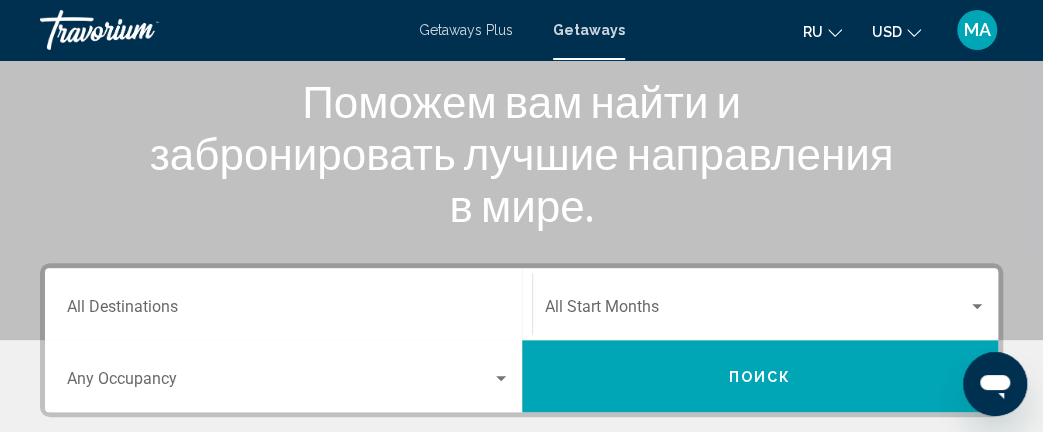 scroll, scrollTop: 240, scrollLeft: 0, axis: vertical 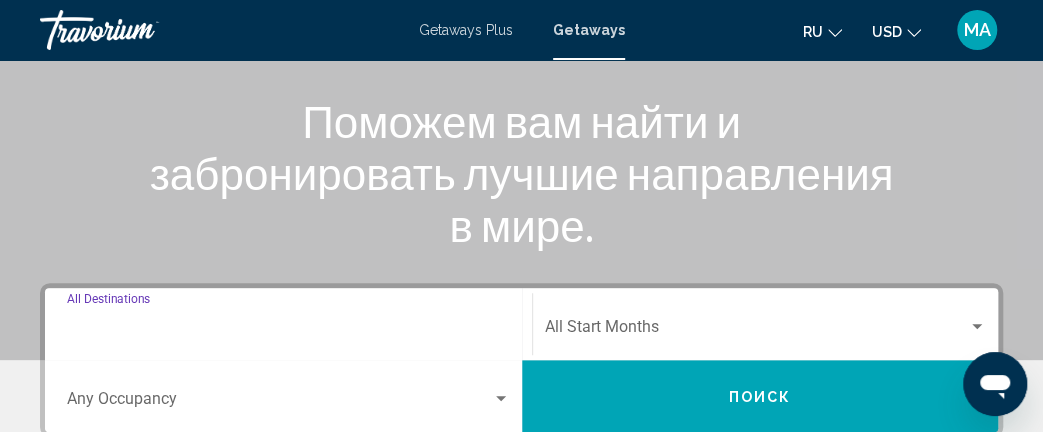 click on "Destination All Destinations" at bounding box center (288, 331) 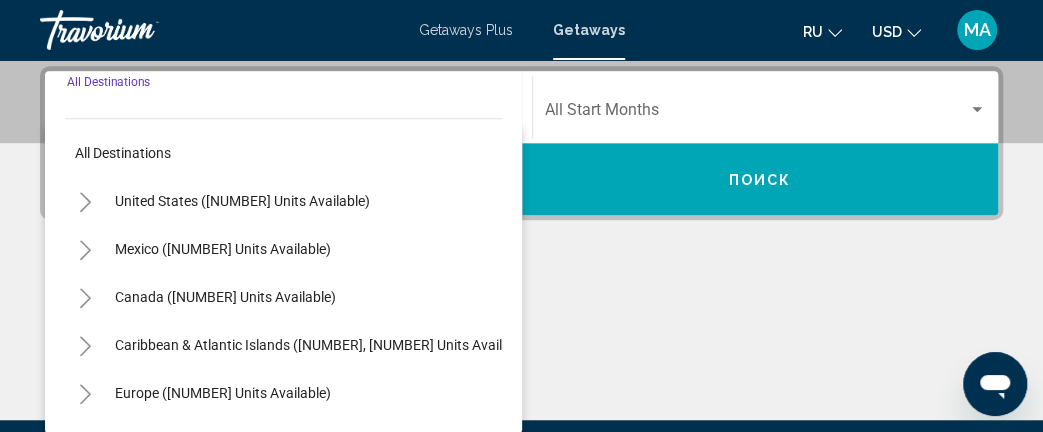 scroll, scrollTop: 458, scrollLeft: 0, axis: vertical 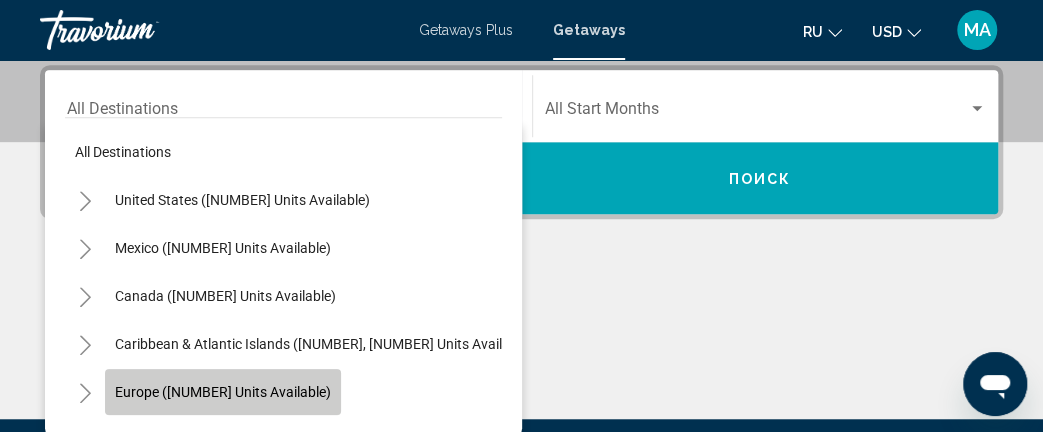 click on "Europe ([NUMBER] units available)" 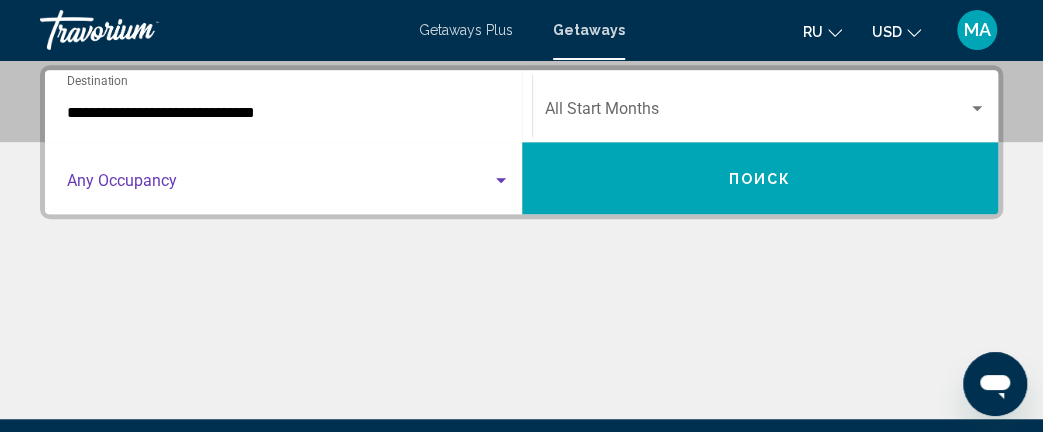 click at bounding box center [501, 180] 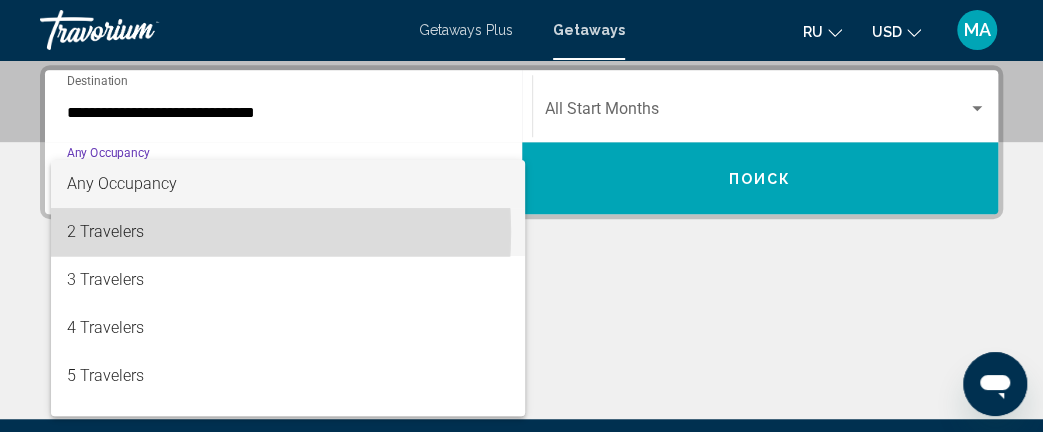 click on "2 Travelers" at bounding box center [288, 232] 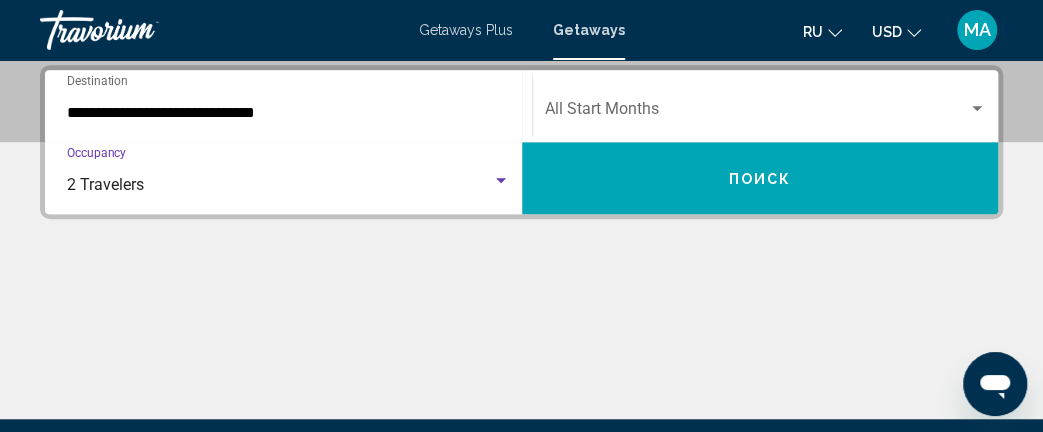 click at bounding box center [977, 108] 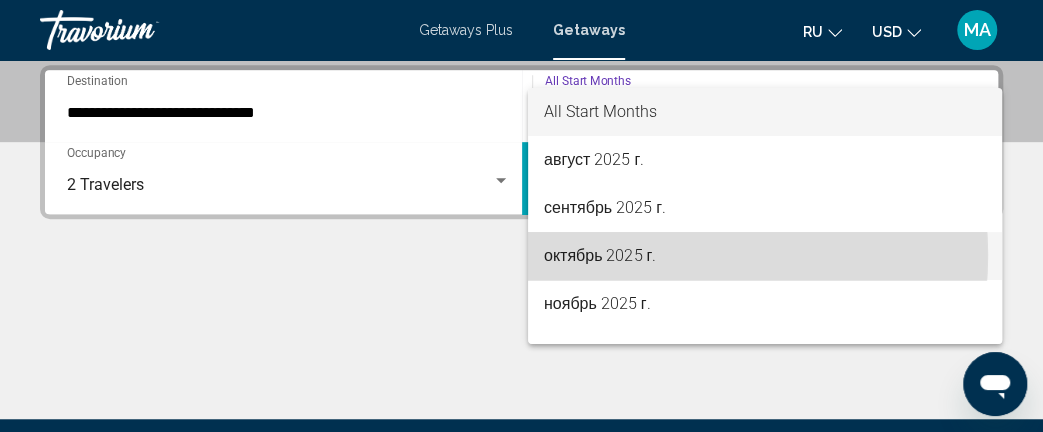 click on "октябрь 2025 г." at bounding box center [765, 256] 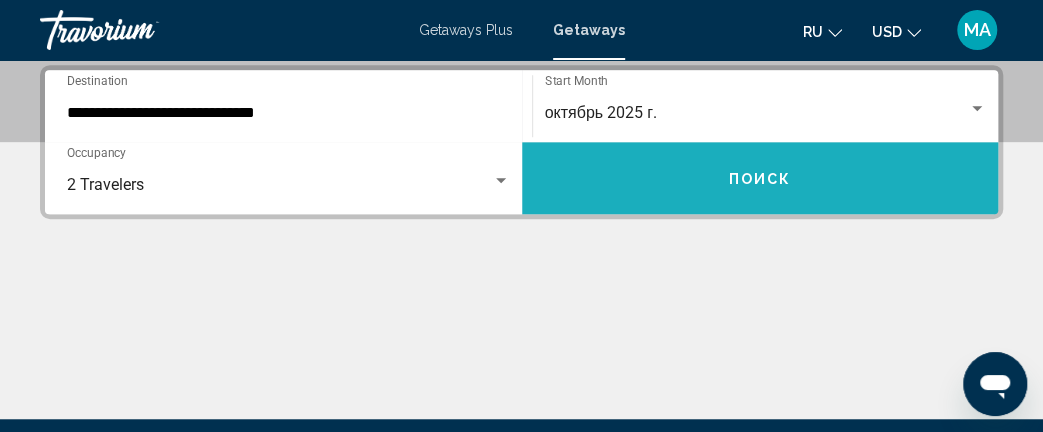 click on "Поиск" at bounding box center [760, 179] 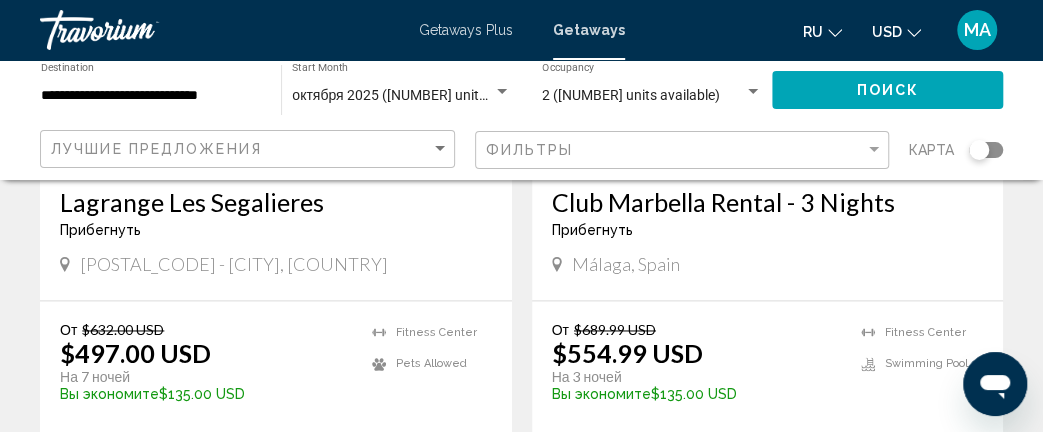 scroll, scrollTop: 1094, scrollLeft: 0, axis: vertical 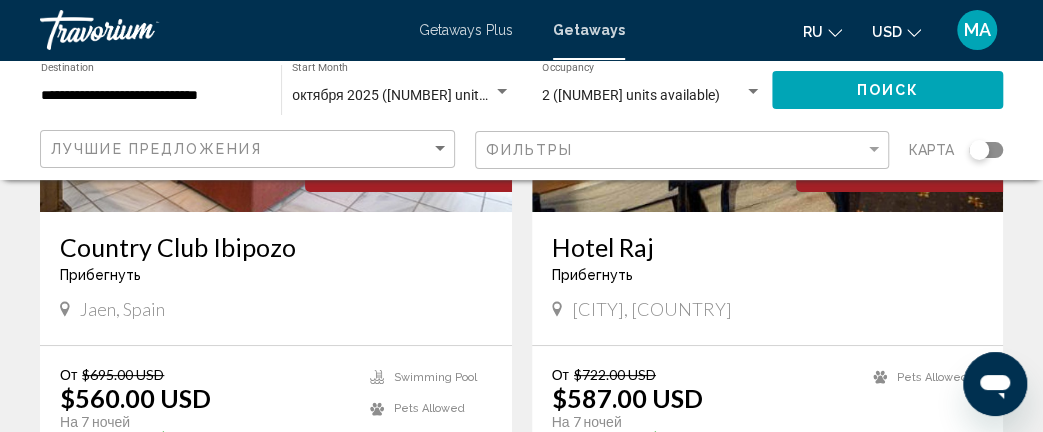 click on "Getaways Plus" at bounding box center [466, 30] 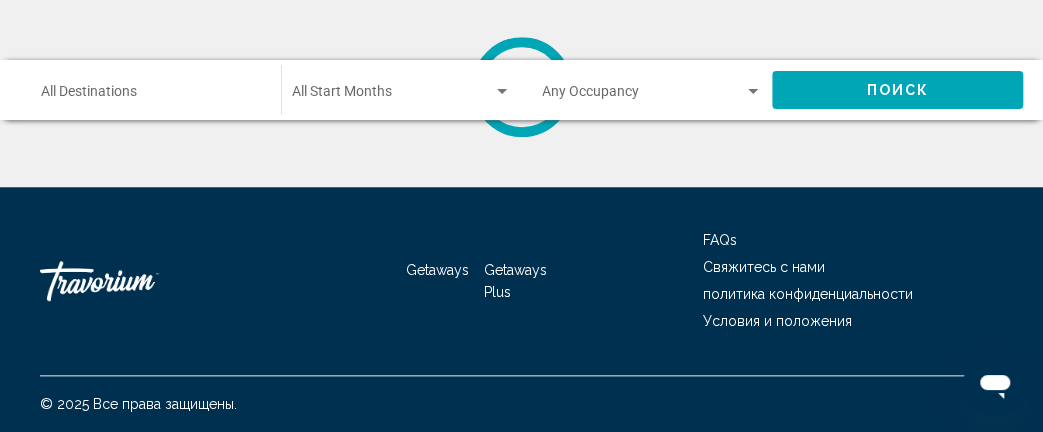 scroll, scrollTop: 0, scrollLeft: 0, axis: both 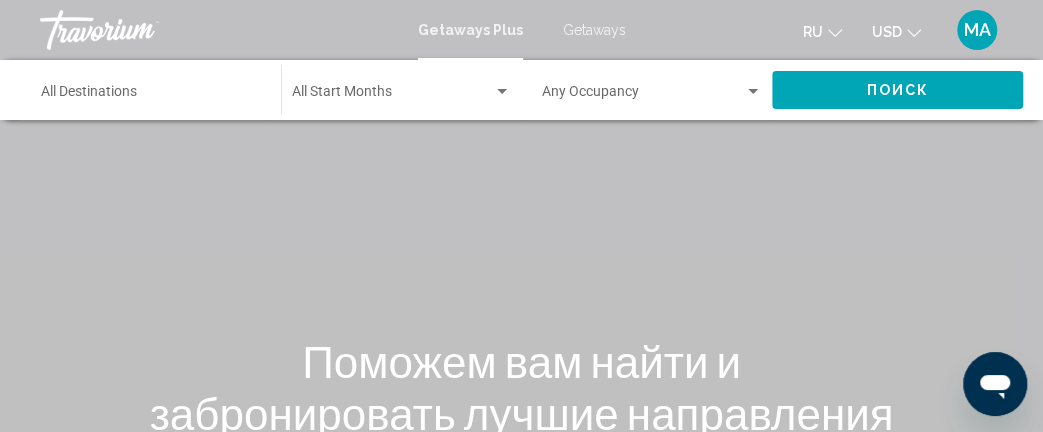 click on "Destination All Destinations" at bounding box center [151, 96] 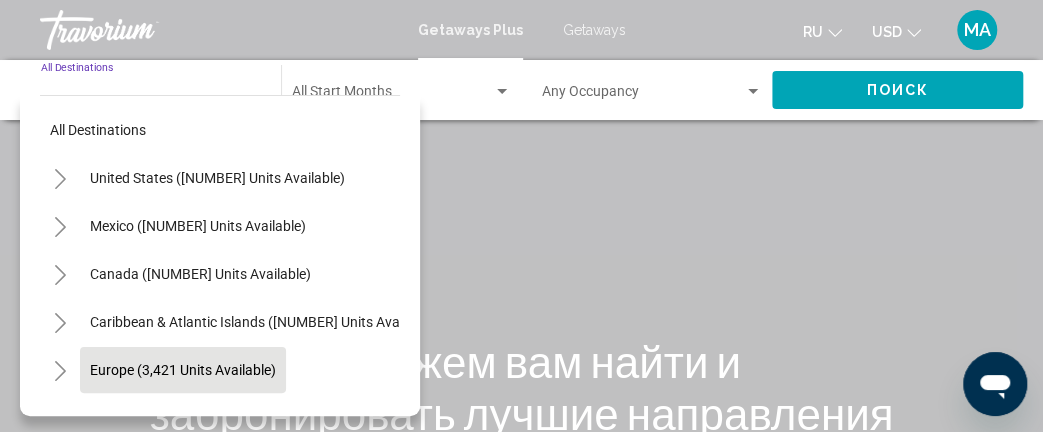 click on "Europe (3,421 units available)" at bounding box center (204, 418) 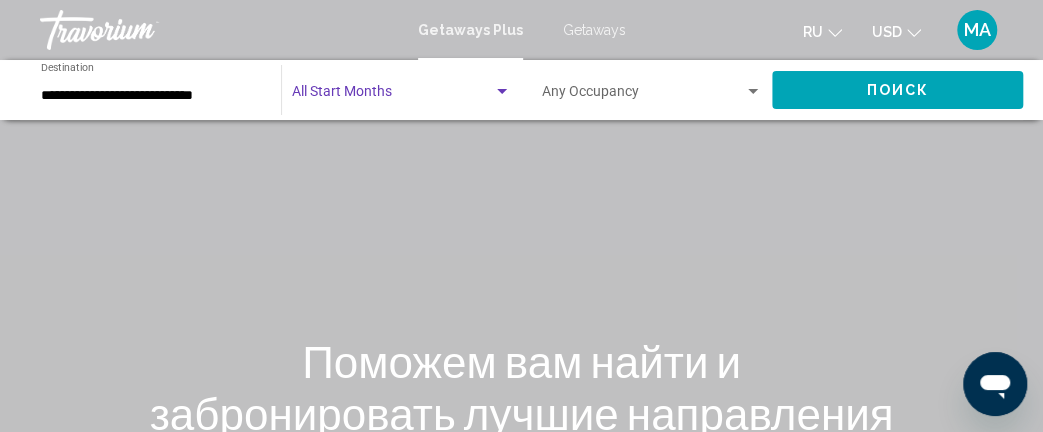 click at bounding box center (502, 91) 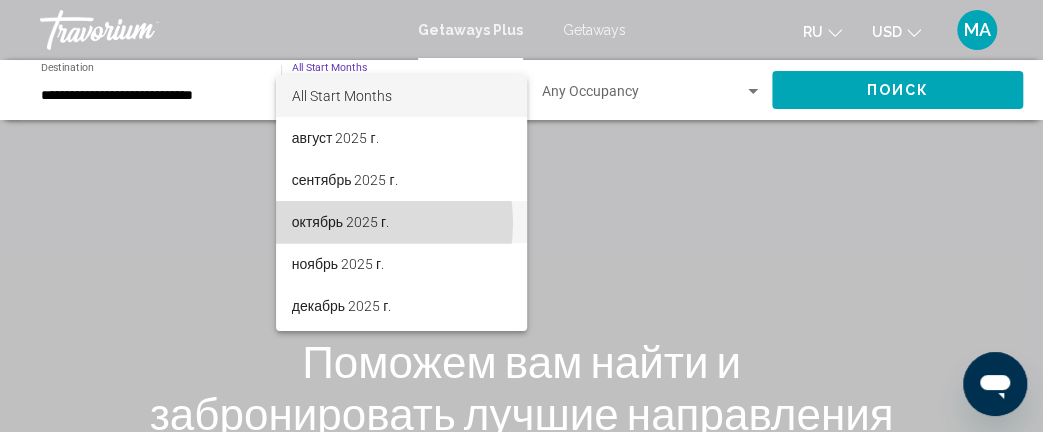 click on "октябрь 2025 г." at bounding box center [401, 222] 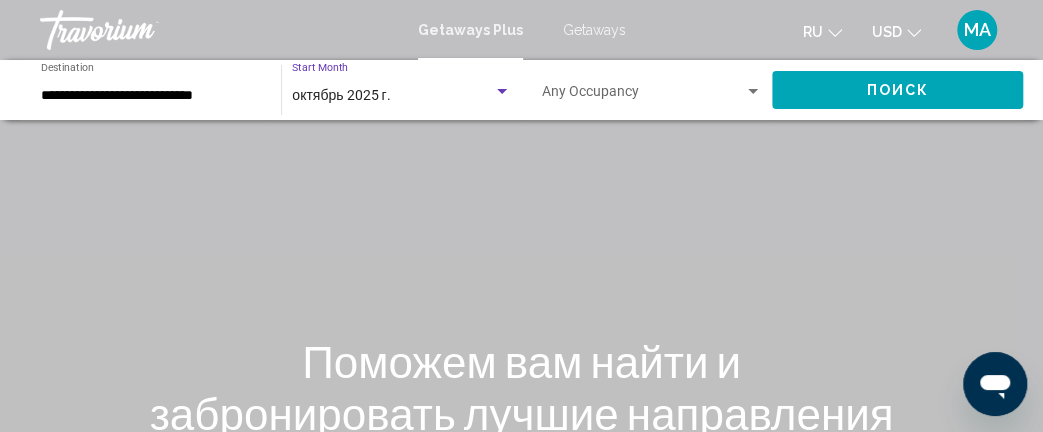 click at bounding box center (753, 91) 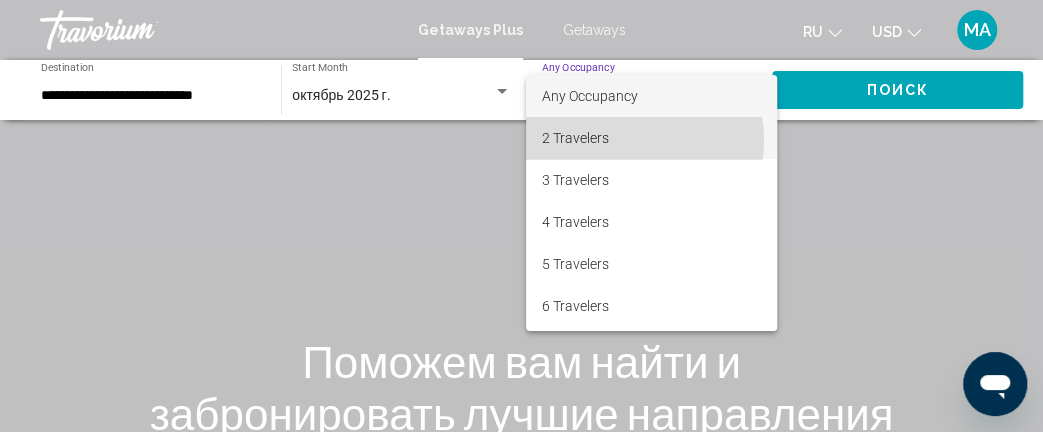 click on "2 Travelers" at bounding box center [652, 138] 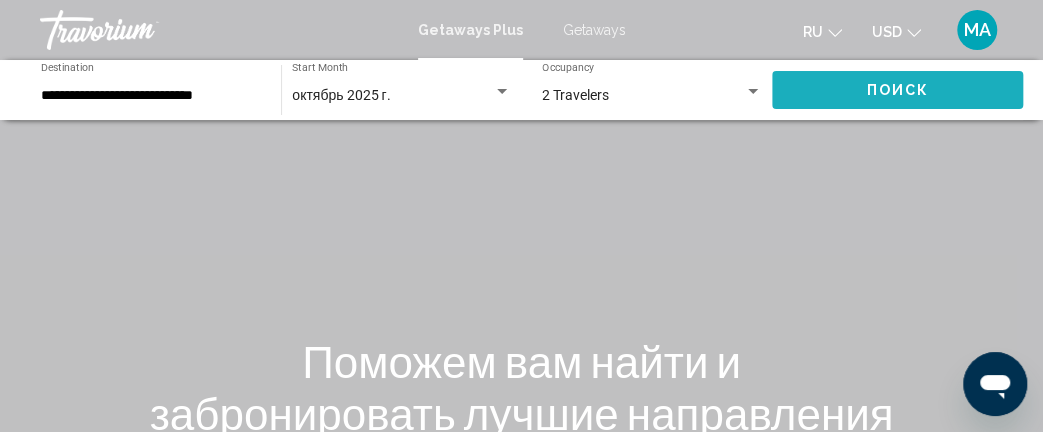 click on "Поиск" at bounding box center [897, 89] 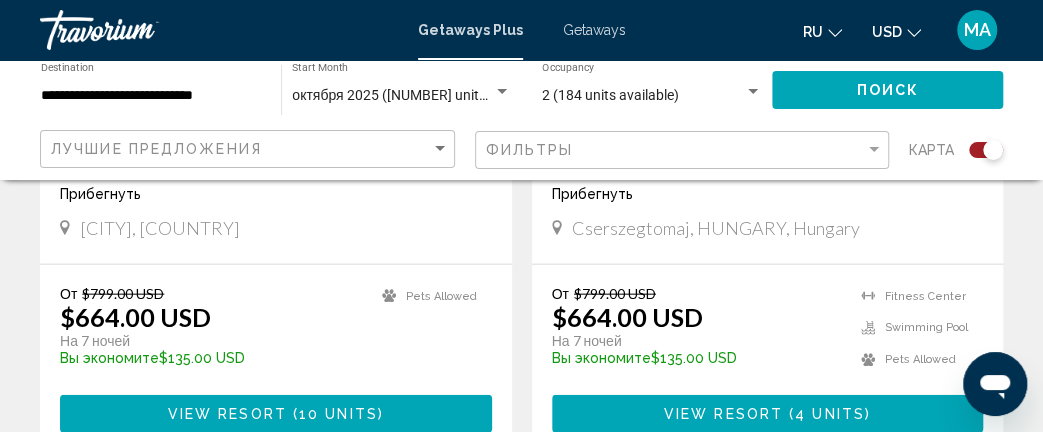 scroll, scrollTop: 1800, scrollLeft: 0, axis: vertical 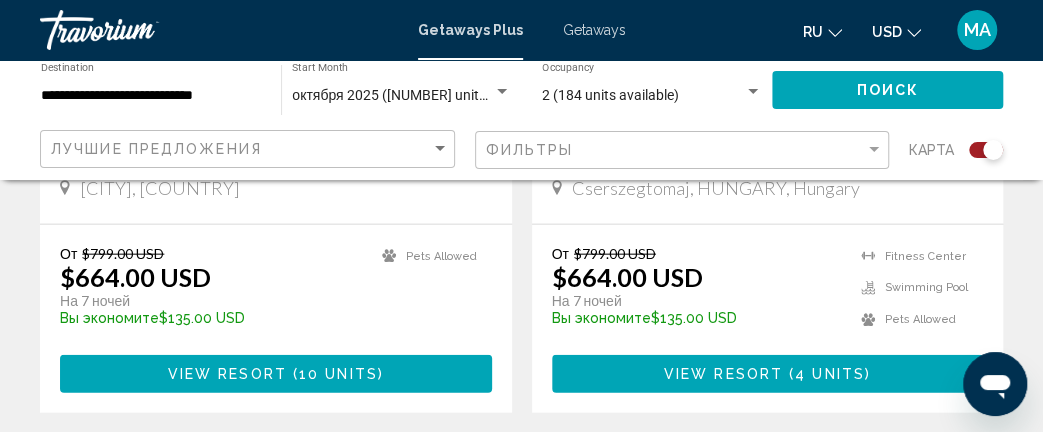 click on "← Move left → Move right ↑ Move up ↓ Move down + Zoom in - Zoom out Home Jump left by 75% End Jump right by 75% Page Up Jump up by 75% Page Down Jump down by 75% To activate drag with keyboard, press Alt + Enter. Once in keyboard drag state, use the arrow keys to move the marker. To complete the drag, press the Enter key. To cancel, press Escape. Keyboard shortcuts Map Data Map data ©2025 Google, INEGI Map data ©2025 Google, INEGI 1000 km  Click to toggle between metric and imperial units Terms Report a map error 530 Getaways Plus units available across 48 Resorts Экономьте до  17%   Holiday Club Calahonda  Прибегнуть  -  Это курорт только для взрослых
[CITY], [REGION], [POSTAL_CODE], [COUNTRY] От $[PRICE] USD $[PRICE] USD На 7 ночей Вы экономите  $[PRICE] USD   temp  6 View Resort    ( 1 unit )  Экономьте до  17%   Holiday Club Saariselka  Прибегнуть  -
[CITY], [COUNTRY]" at bounding box center (521, 809) 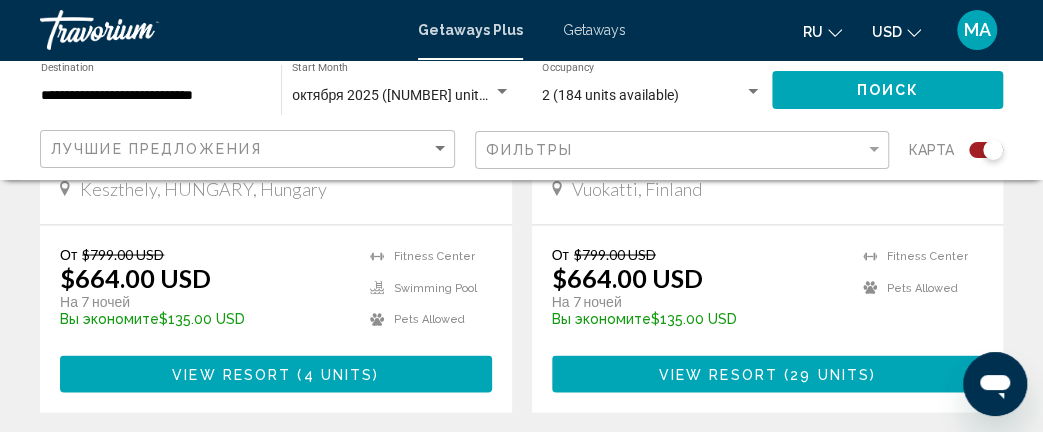 scroll, scrollTop: 4676, scrollLeft: 0, axis: vertical 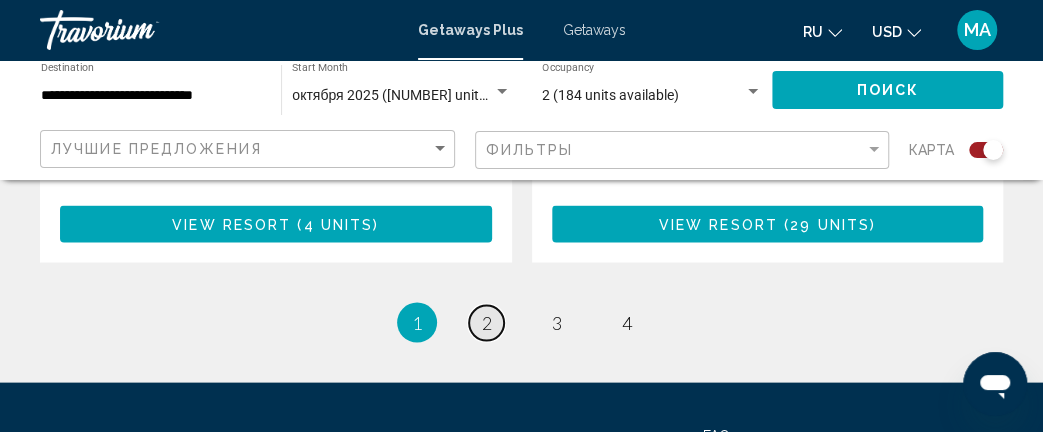 click on "2" at bounding box center (487, 322) 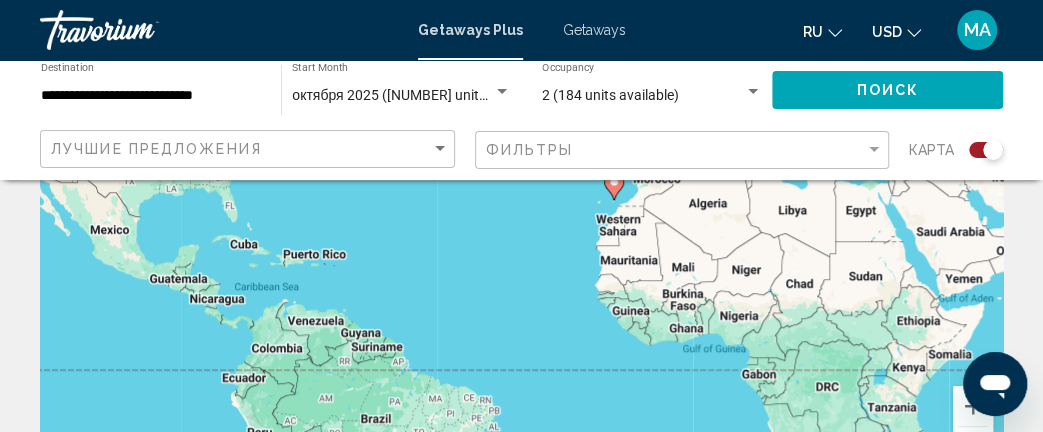 scroll, scrollTop: 288, scrollLeft: 0, axis: vertical 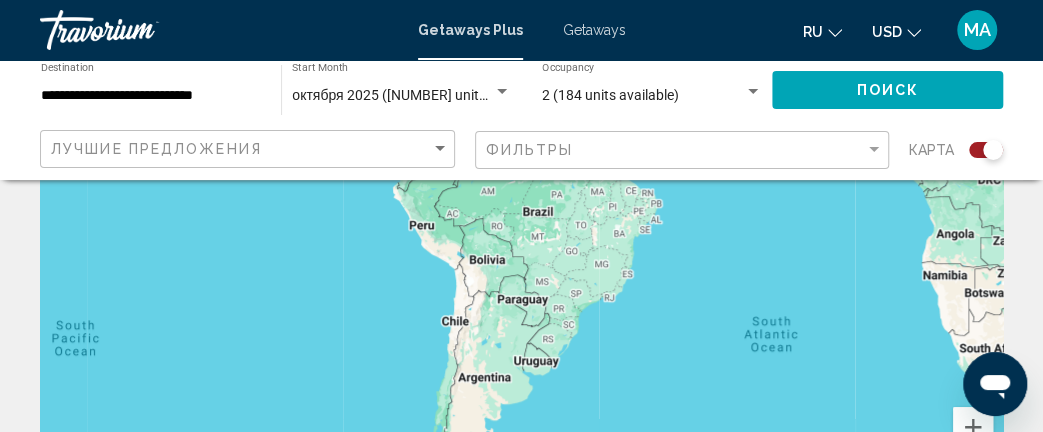 drag, startPoint x: 390, startPoint y: 279, endPoint x: 558, endPoint y: 49, distance: 284.82275 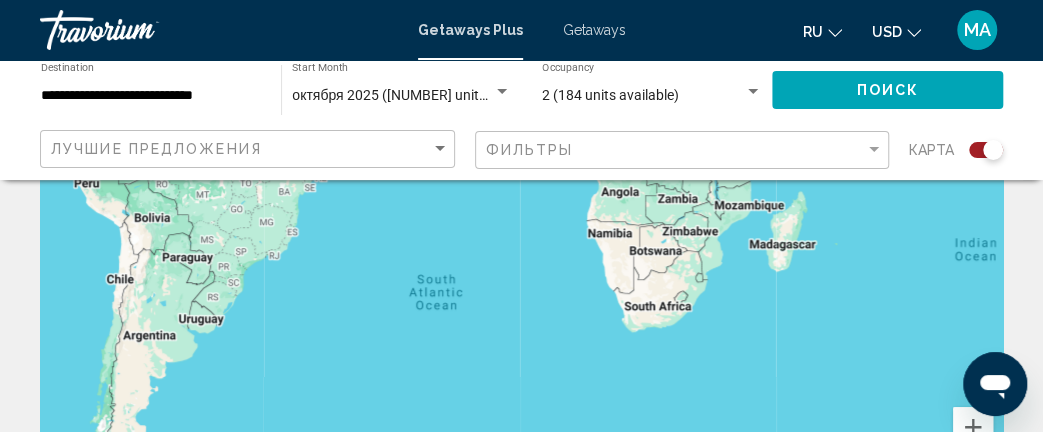 drag, startPoint x: 616, startPoint y: 301, endPoint x: 281, endPoint y: 259, distance: 337.62256 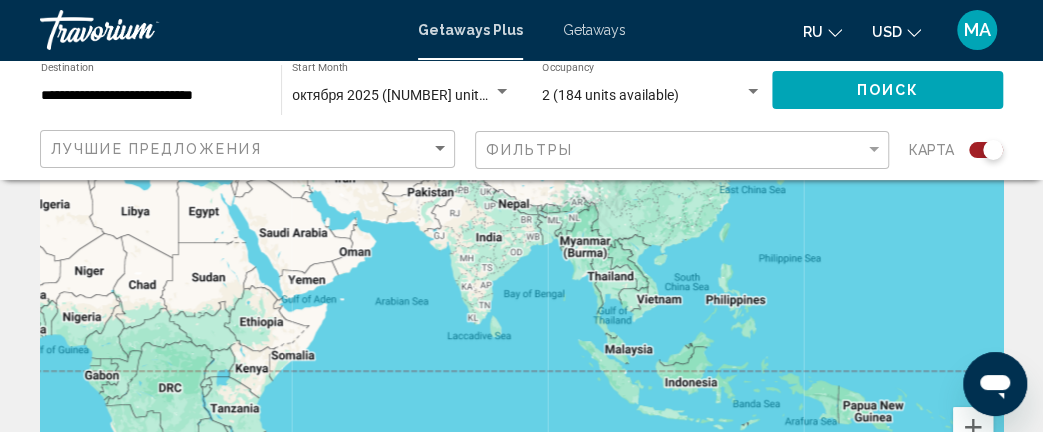 drag, startPoint x: 800, startPoint y: 221, endPoint x: 312, endPoint y: 478, distance: 551.5369 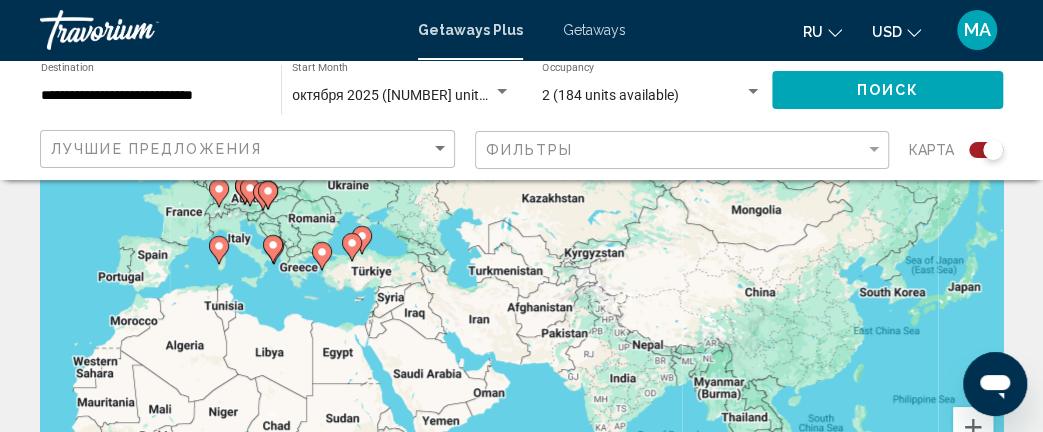 drag, startPoint x: 591, startPoint y: 275, endPoint x: 727, endPoint y: 416, distance: 195.90048 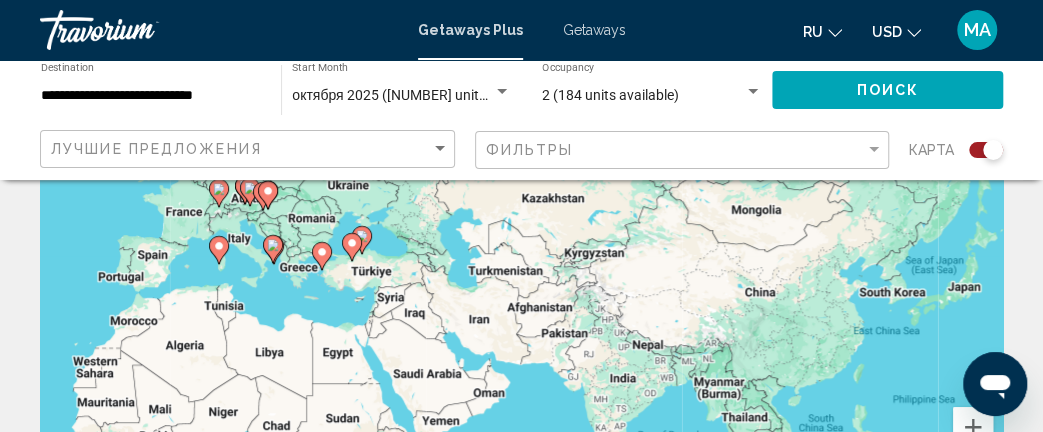 click on "To activate drag with keyboard, press Alt + Enter. Once in keyboard drag state, use the arrow keys to move the marker. To complete the drag, press the Enter key. To cancel, press Escape." at bounding box center [521, 212] 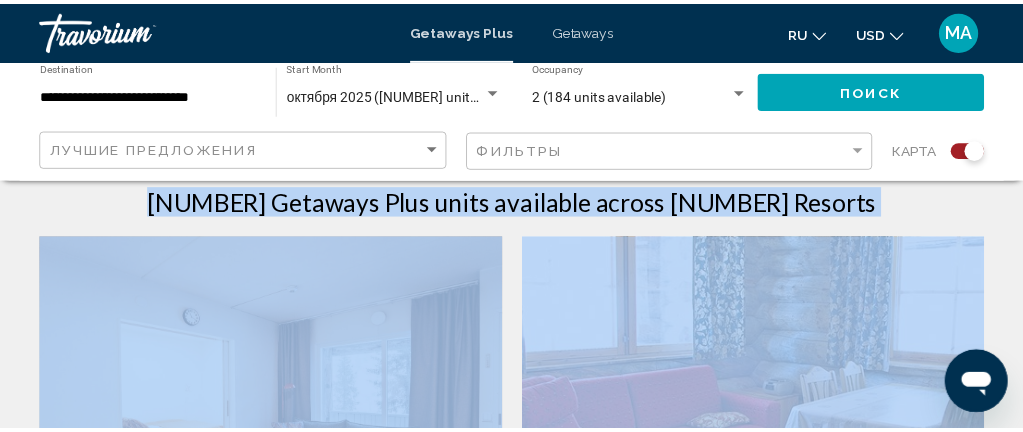 scroll, scrollTop: 736, scrollLeft: 0, axis: vertical 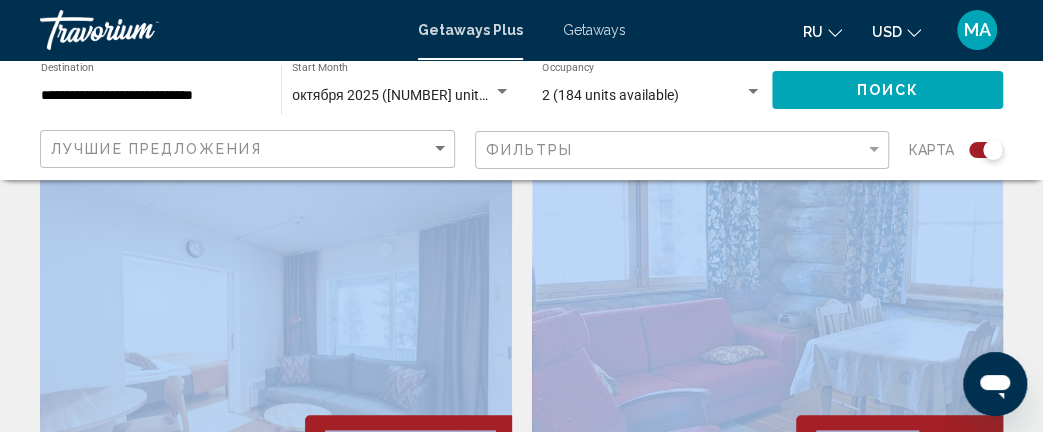 drag, startPoint x: 398, startPoint y: 301, endPoint x: 565, endPoint y: 434, distance: 213.49005 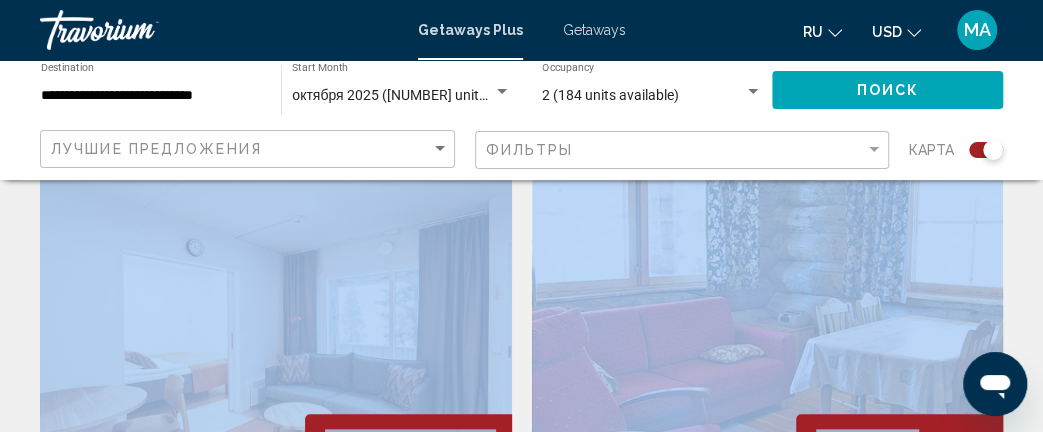 click on "**********" at bounding box center (521, -509) 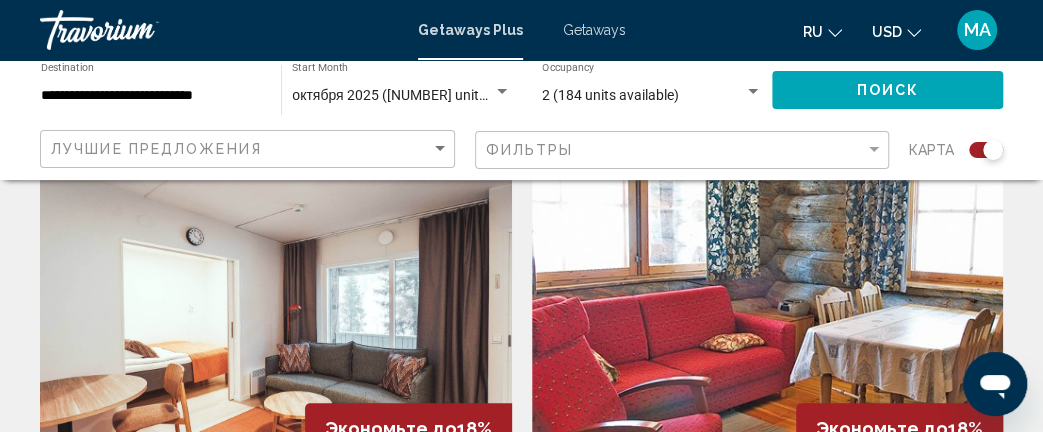 click on "**********" 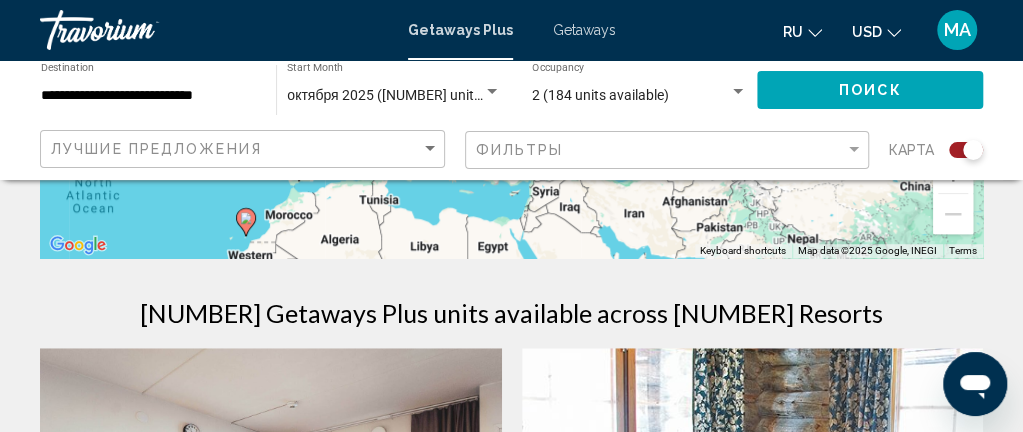 scroll, scrollTop: 358, scrollLeft: 0, axis: vertical 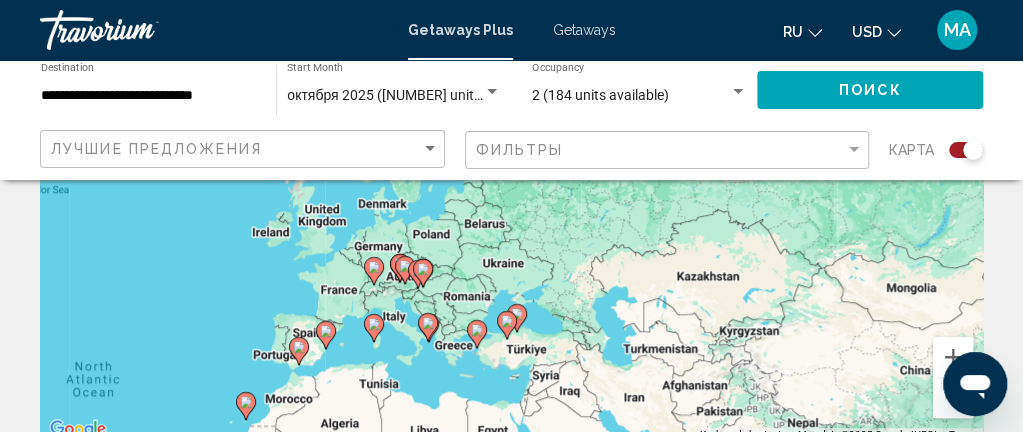 click 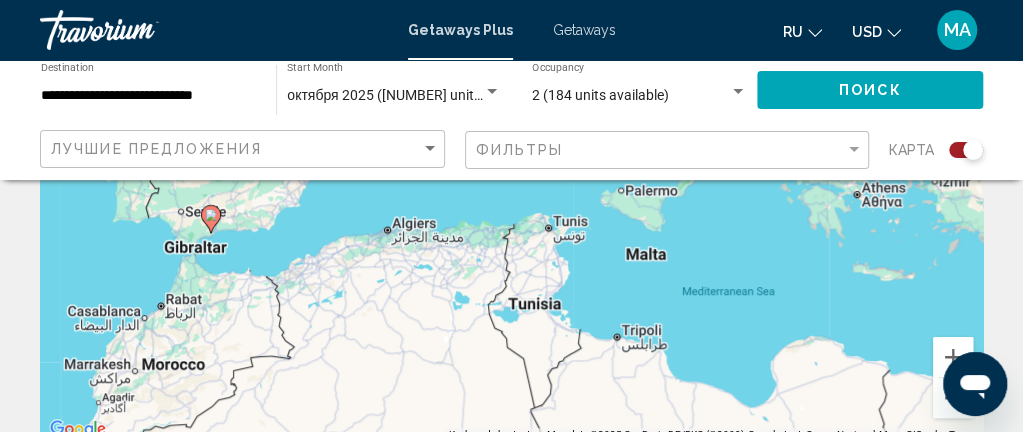 click on "To navigate, press the arrow keys. To activate drag with keyboard, press Alt + Enter. Once in keyboard drag state, use the arrow keys to move the marker. To complete the drag, press the Enter key. To cancel, press Escape." at bounding box center (511, 142) 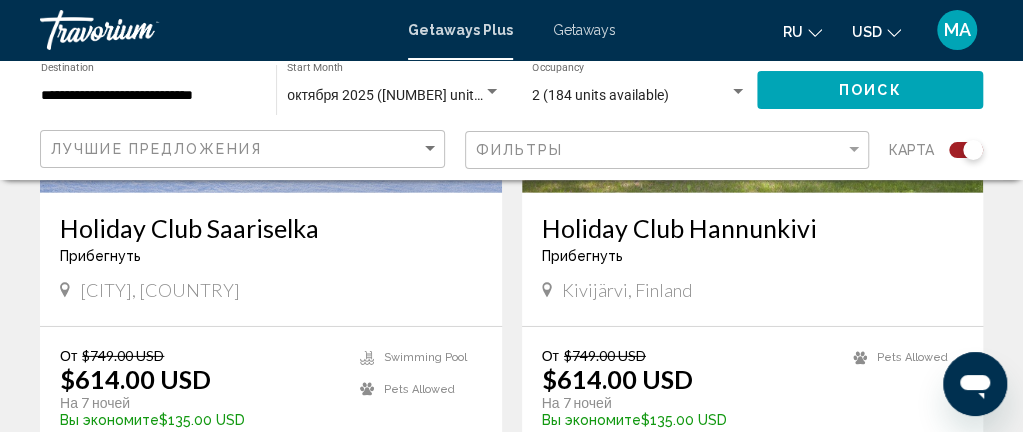 scroll, scrollTop: 2438, scrollLeft: 0, axis: vertical 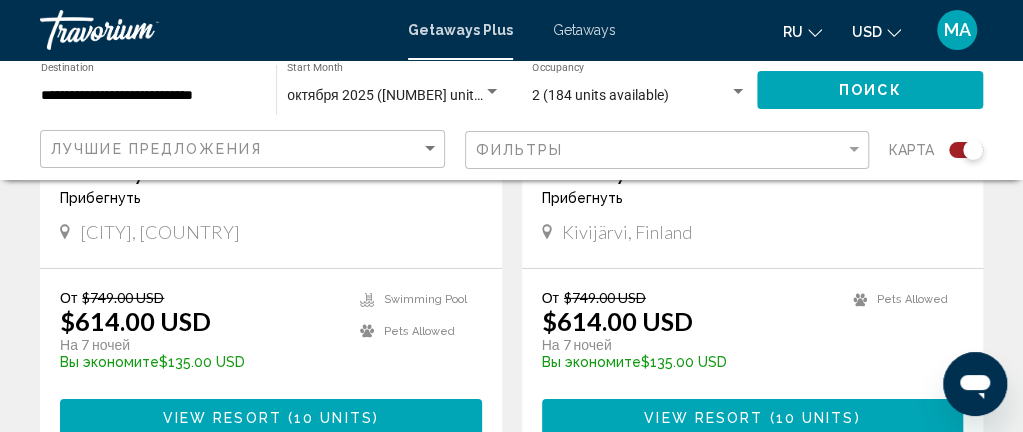 click on "октября 2025 ([NUMBER] units available)" at bounding box center [415, 95] 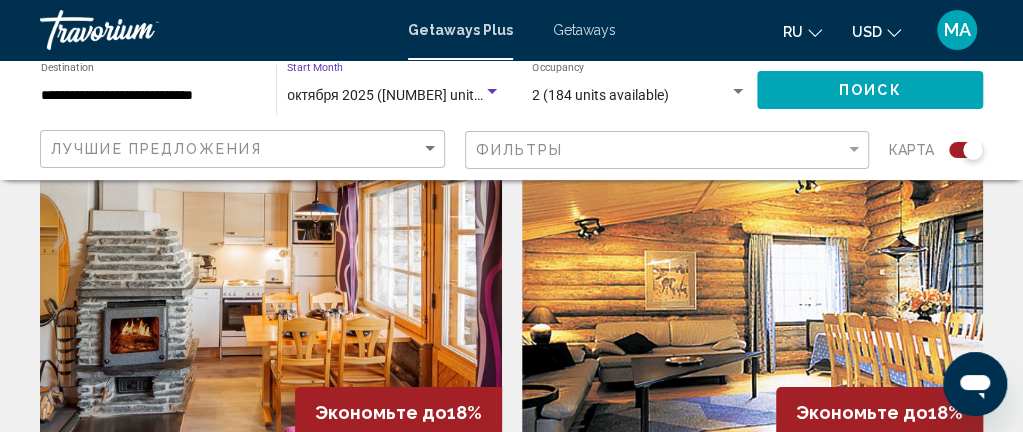 scroll, scrollTop: 2798, scrollLeft: 0, axis: vertical 